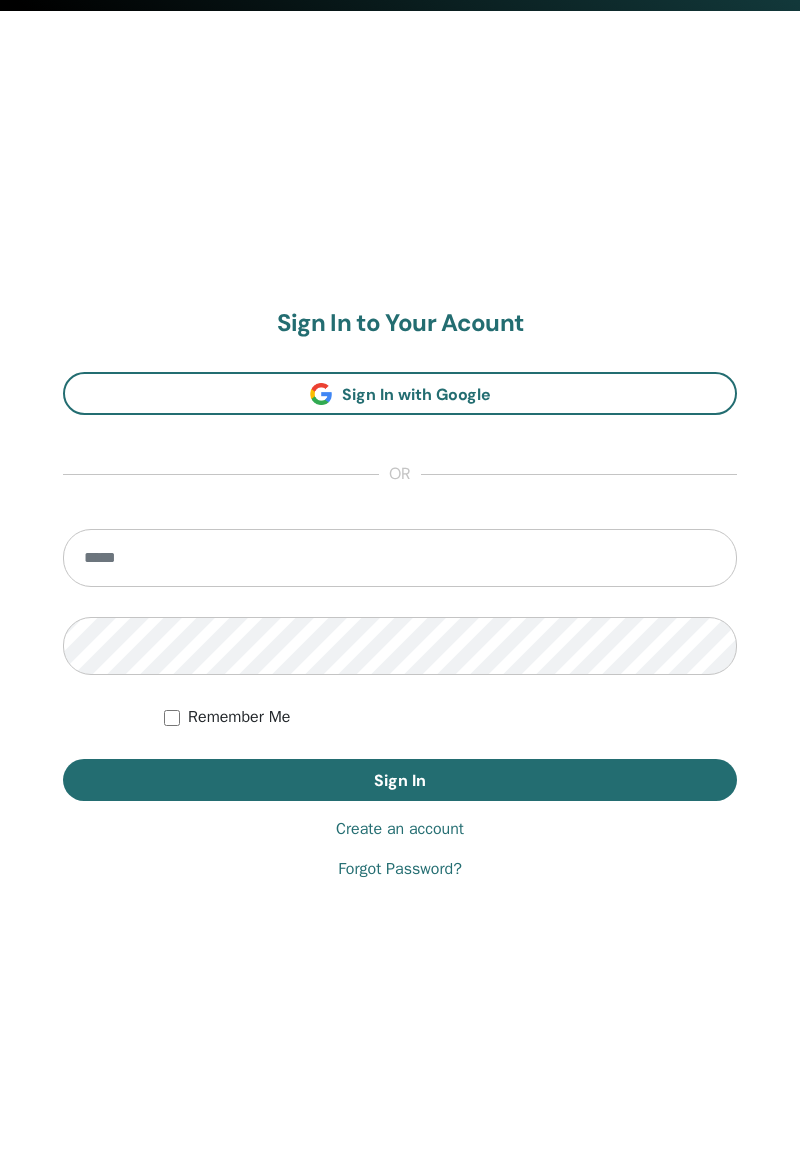 scroll, scrollTop: 1168, scrollLeft: 0, axis: vertical 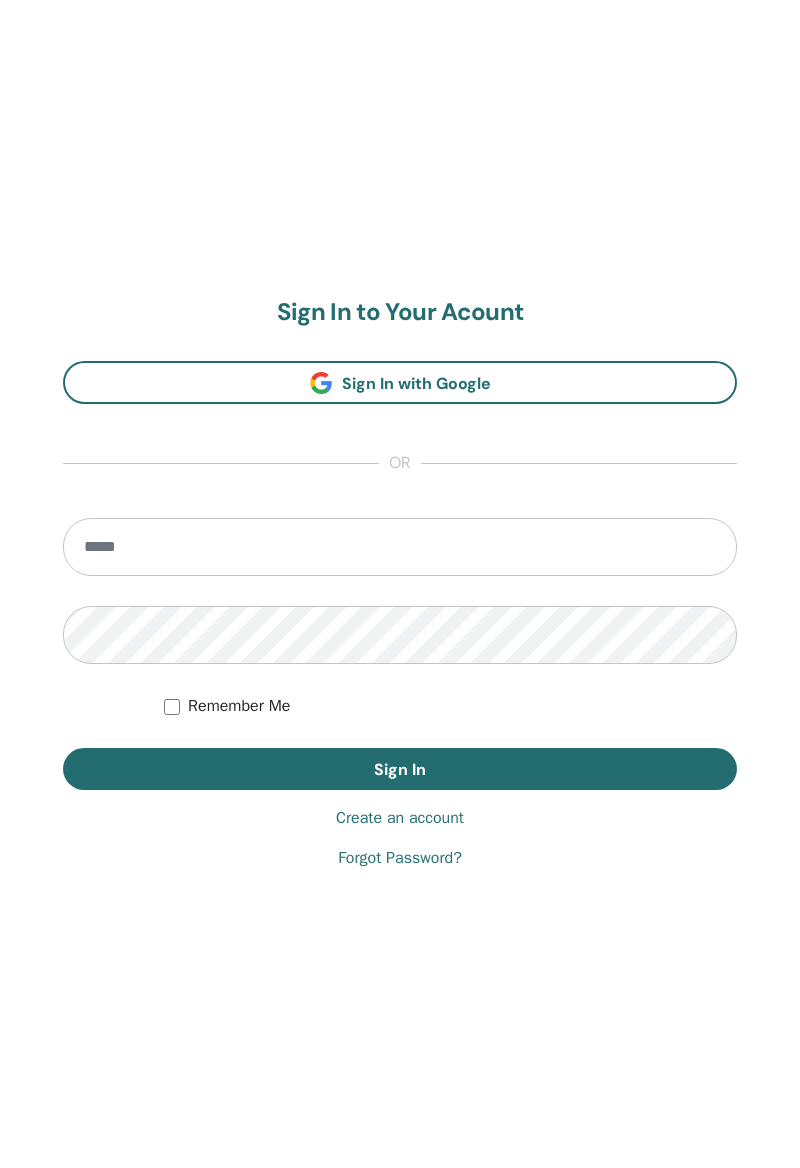 click at bounding box center (400, 547) 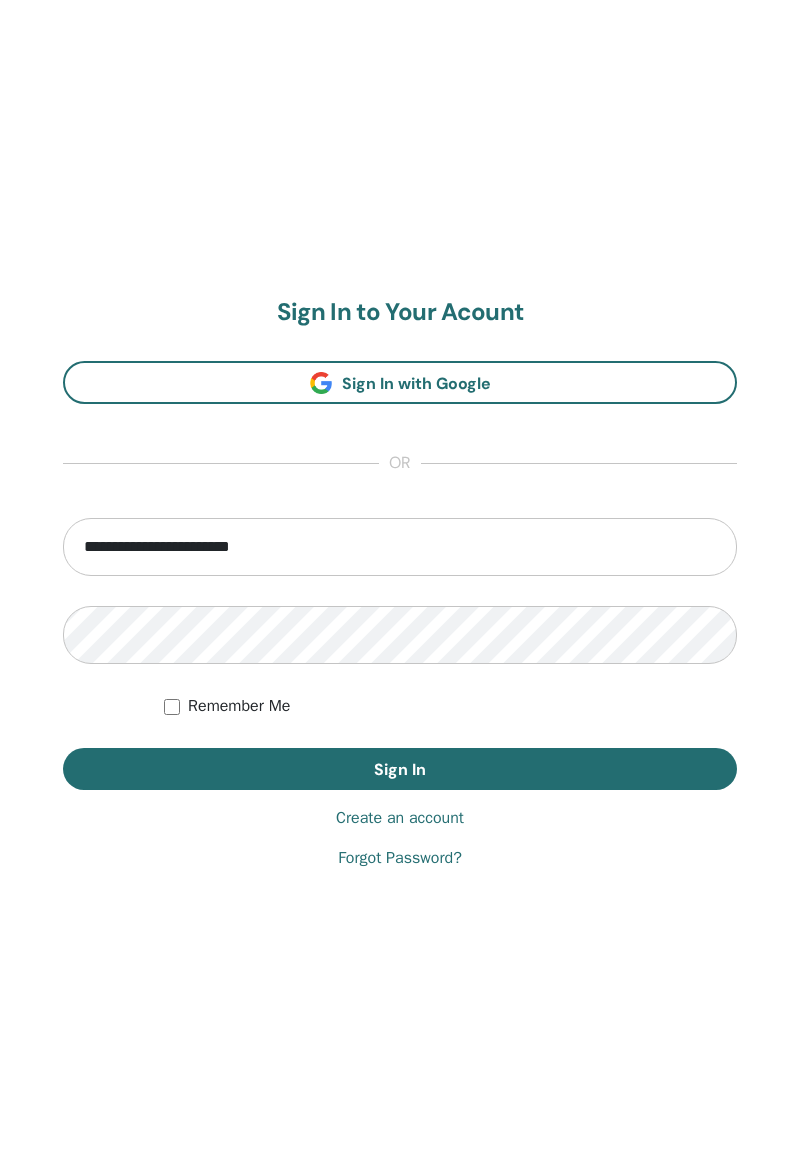 type on "**********" 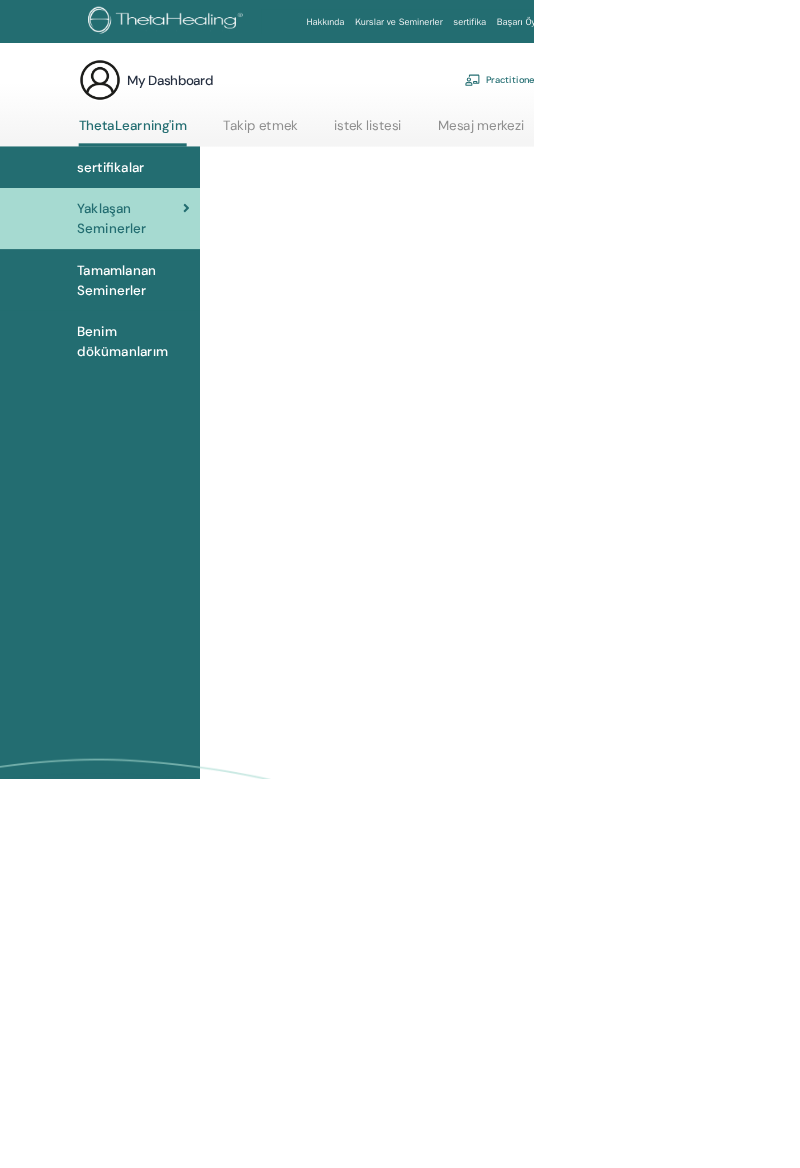 scroll, scrollTop: 13, scrollLeft: 0, axis: vertical 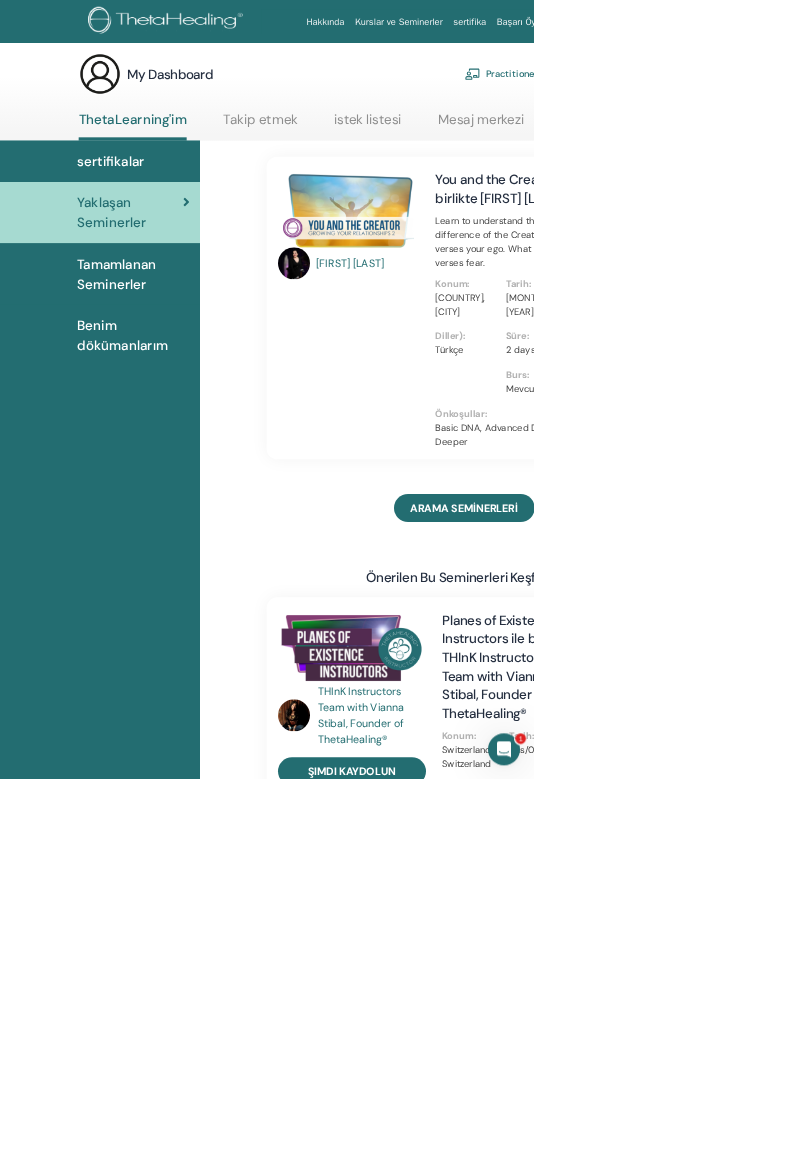 click on "sertifikalar" at bounding box center (166, 242) 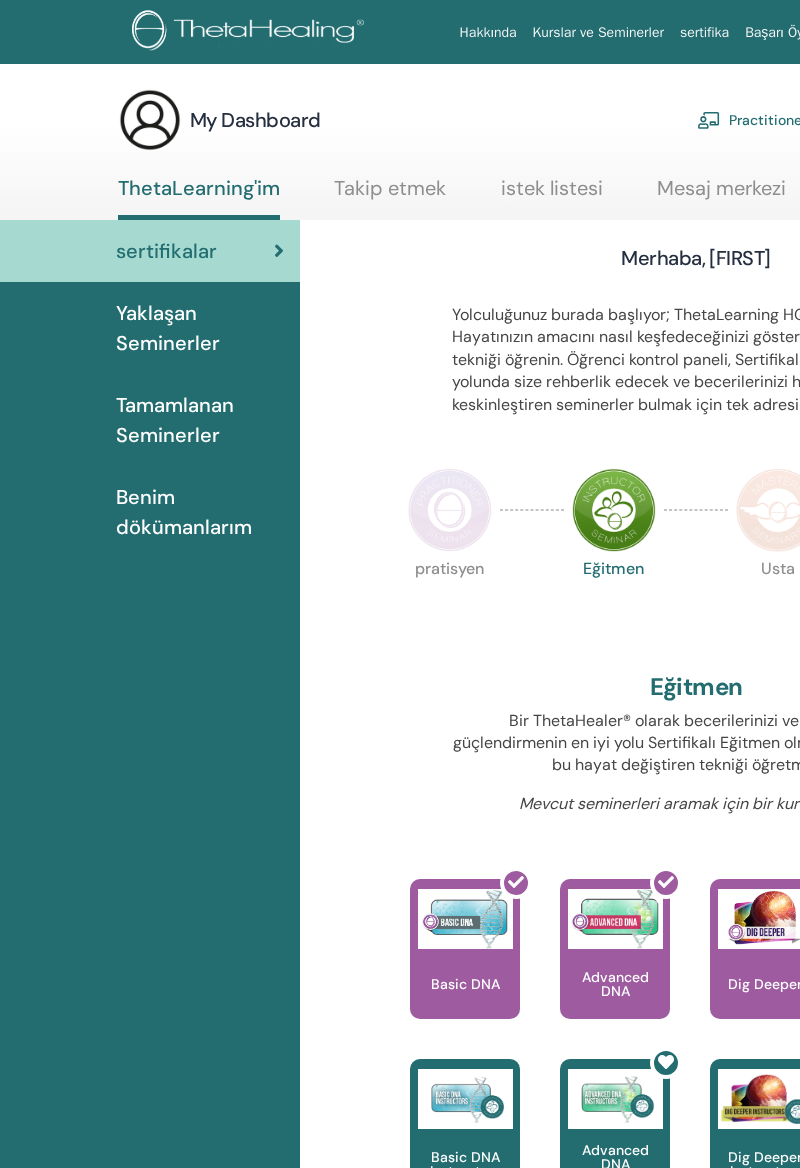 scroll, scrollTop: 0, scrollLeft: 0, axis: both 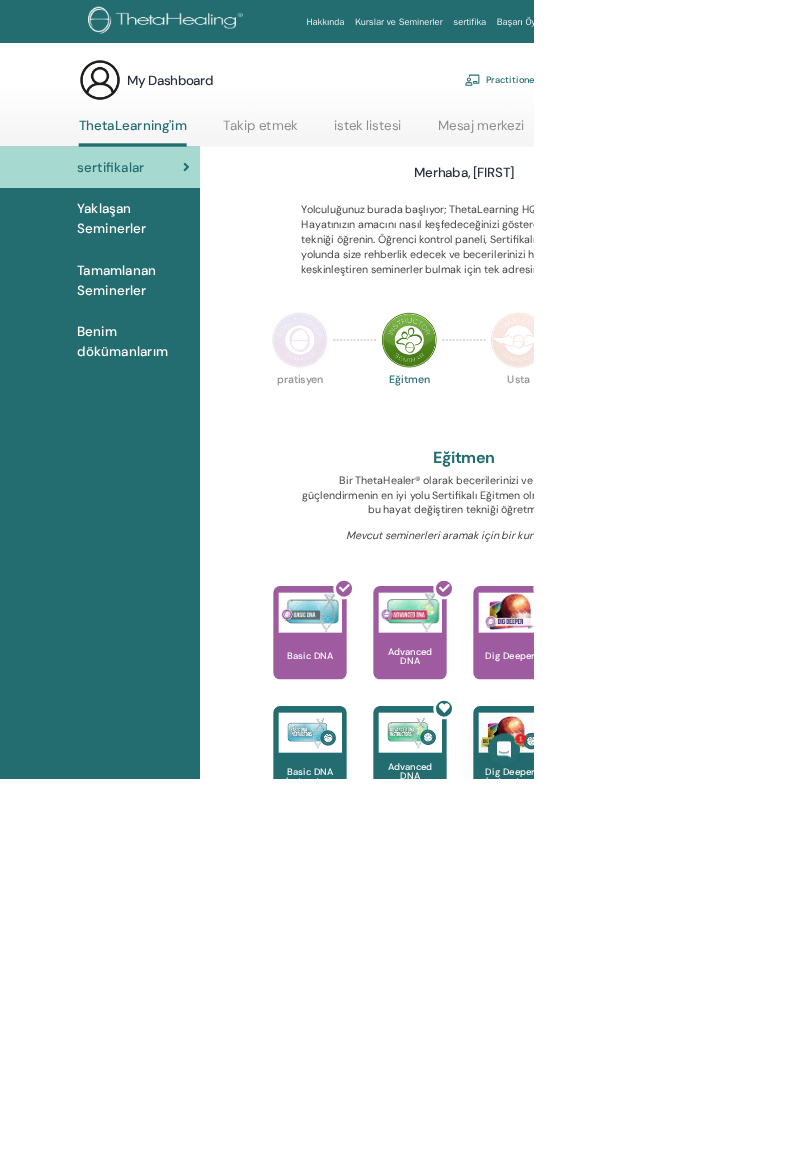 click at bounding box center (477, 957) 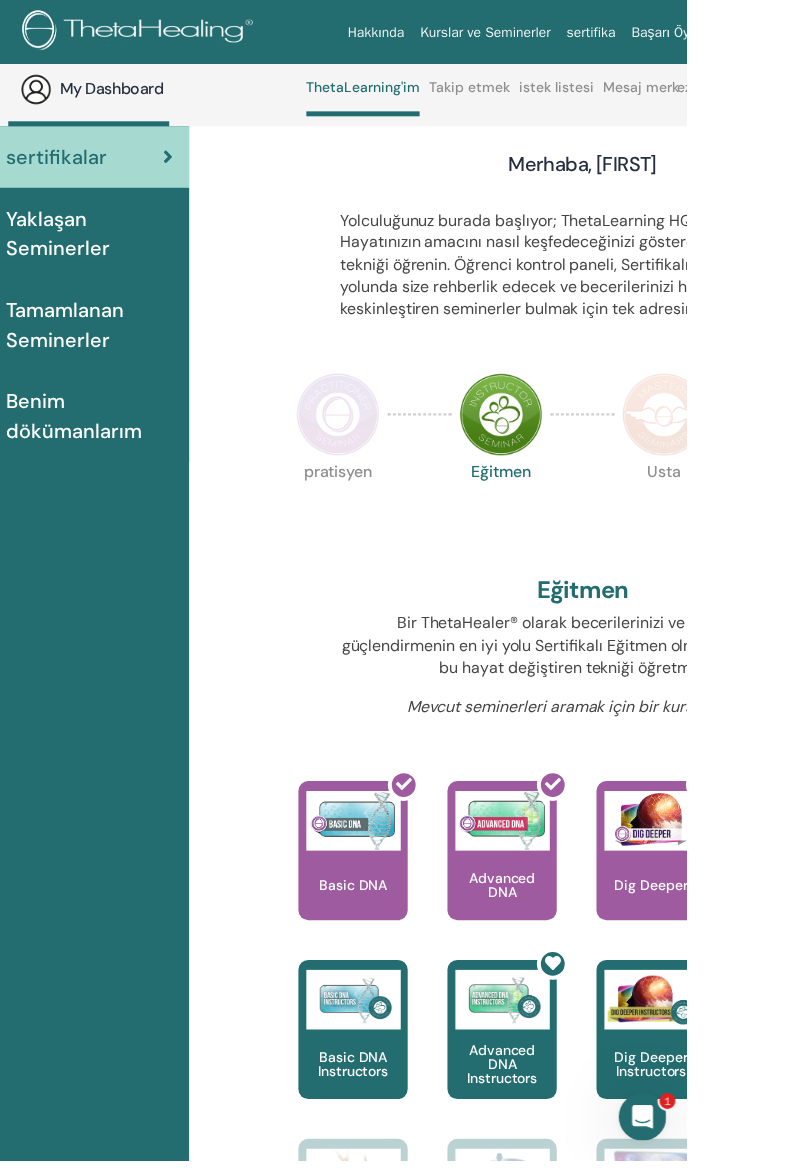 scroll, scrollTop: 0, scrollLeft: 0, axis: both 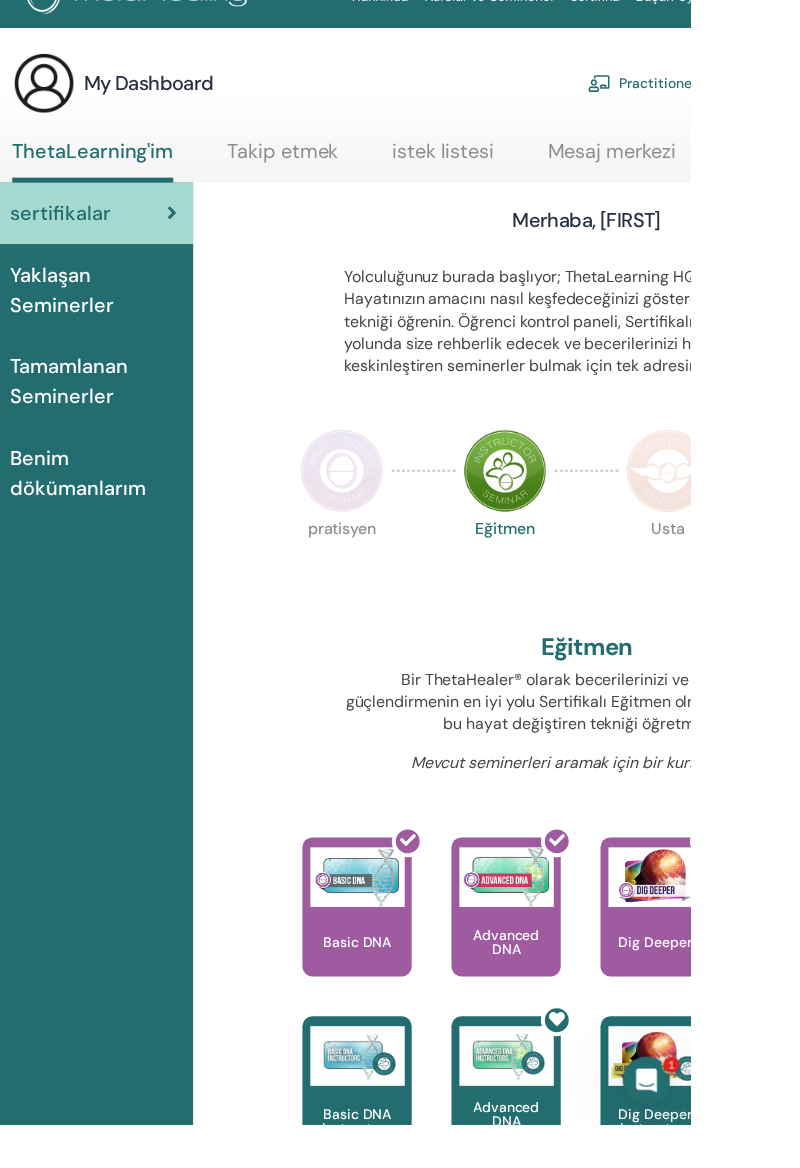 click on "is the seminar to take after completing Basic DNA. Go more in depth into the technique, learn how to harness the tools you have learned and become more confident with your abilities.
Advanced DNA" at bounding box center (595, 969) 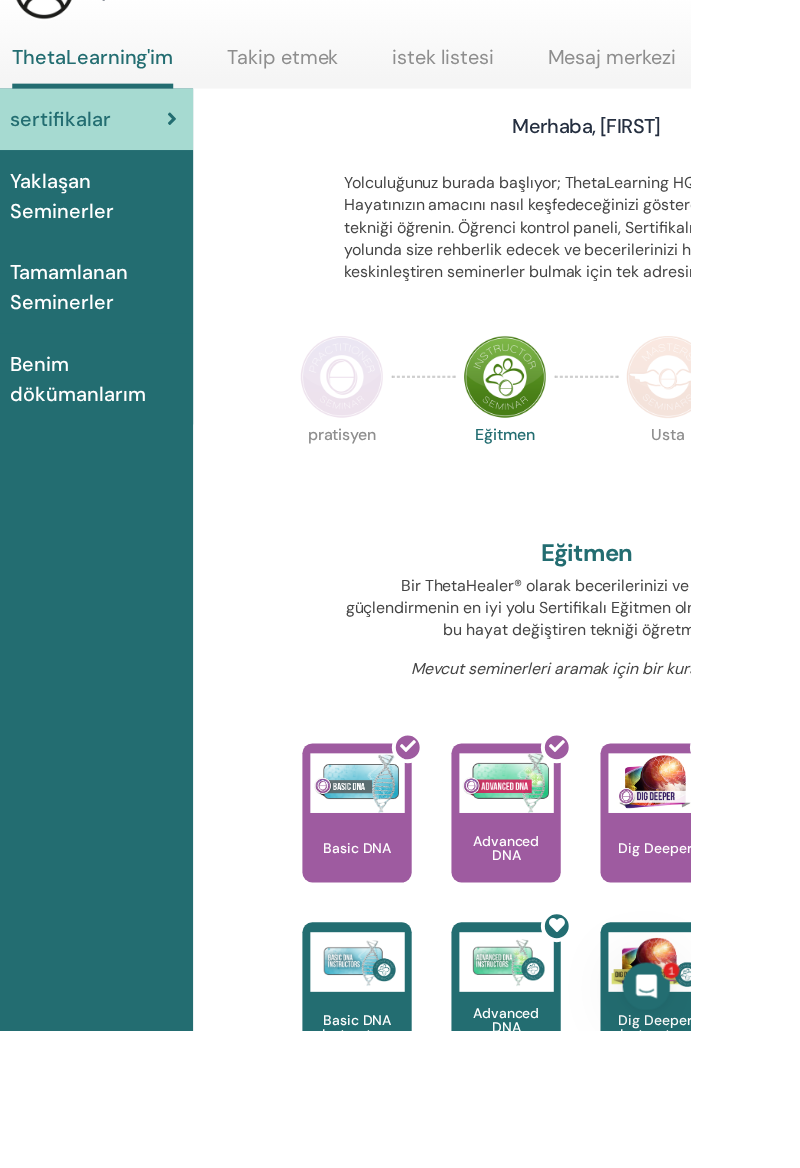 click on "Tamamlanan Seminerler" at bounding box center (200, 420) 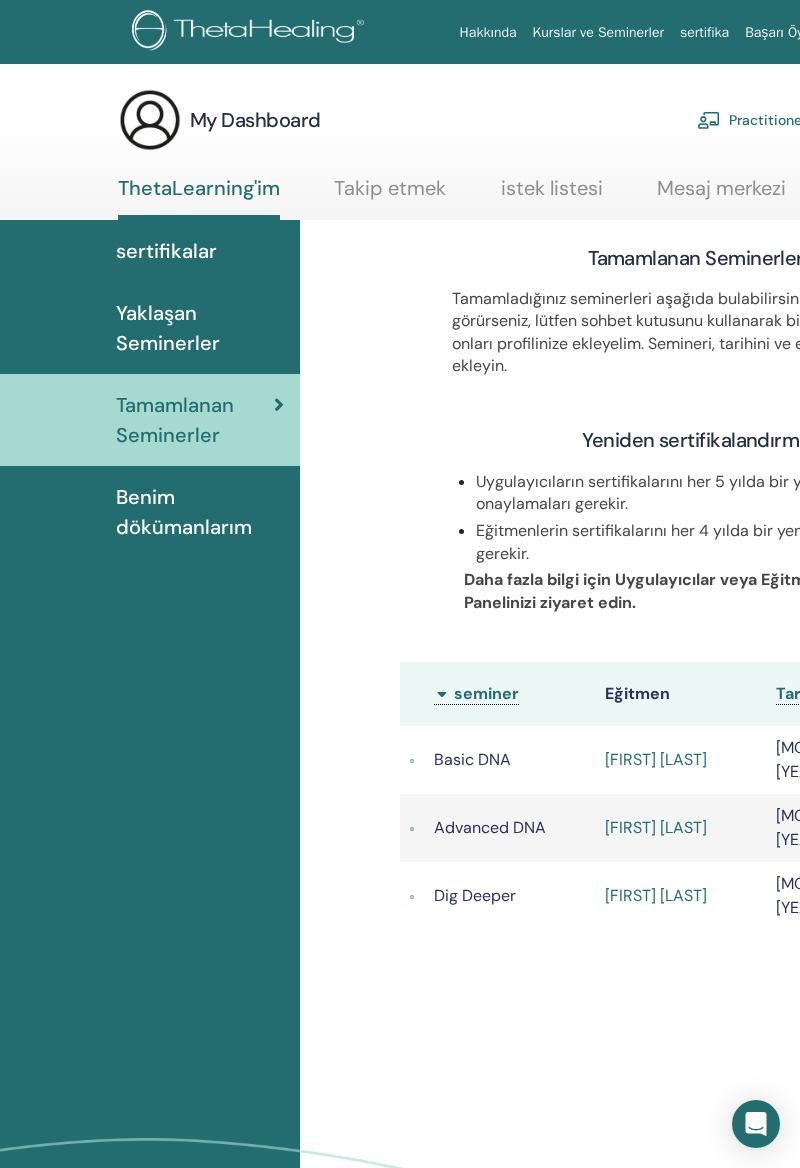 scroll, scrollTop: 0, scrollLeft: 0, axis: both 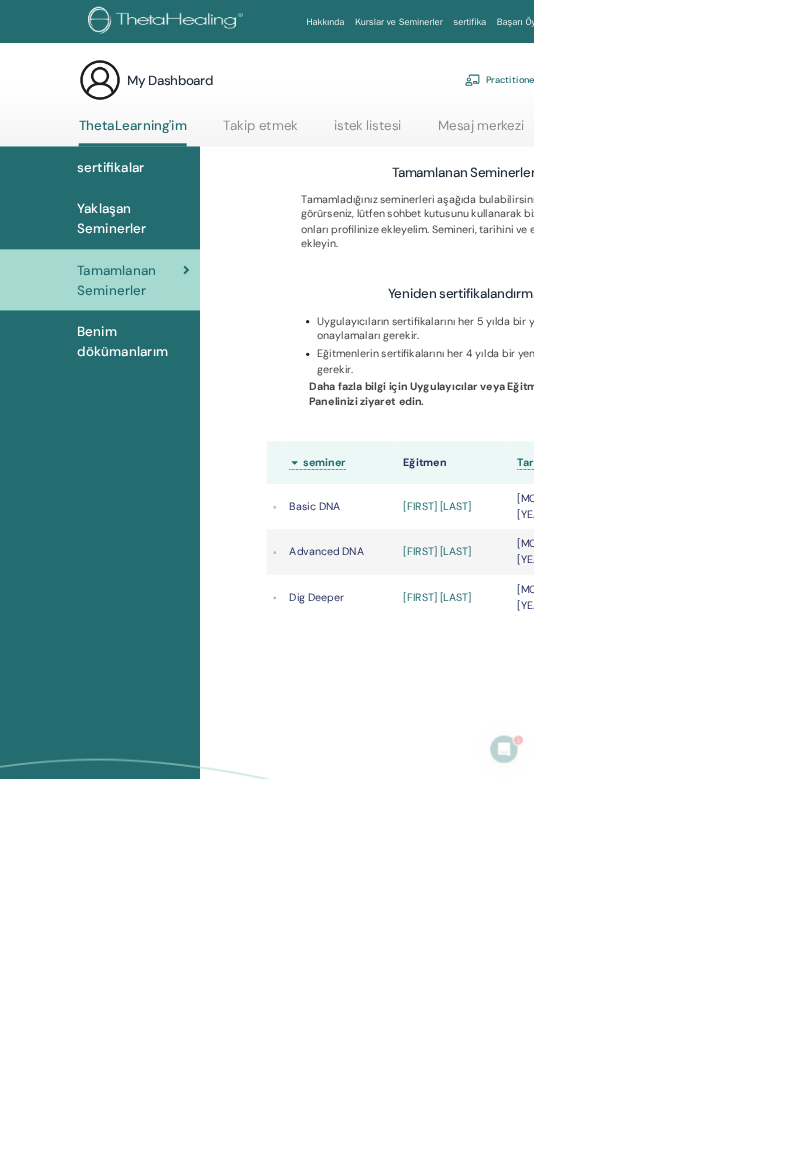 click on "İndirmek" at bounding box center (933, 759) 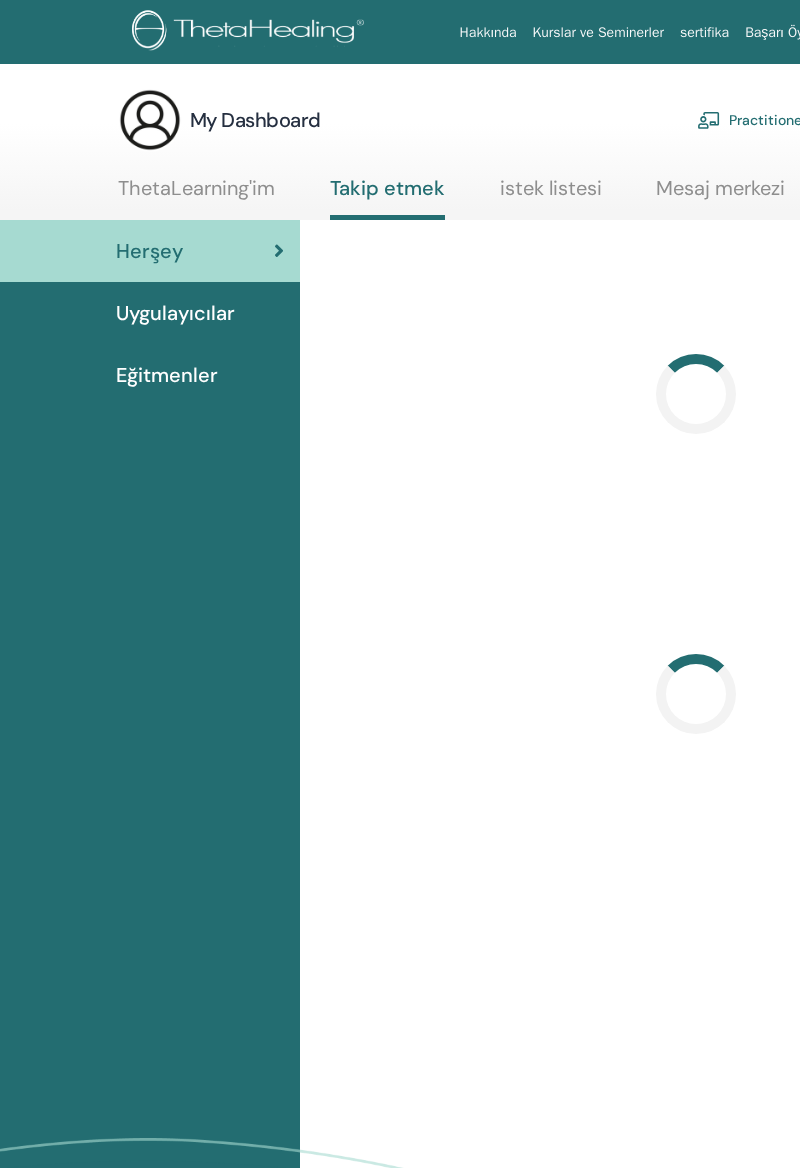 scroll, scrollTop: 0, scrollLeft: 0, axis: both 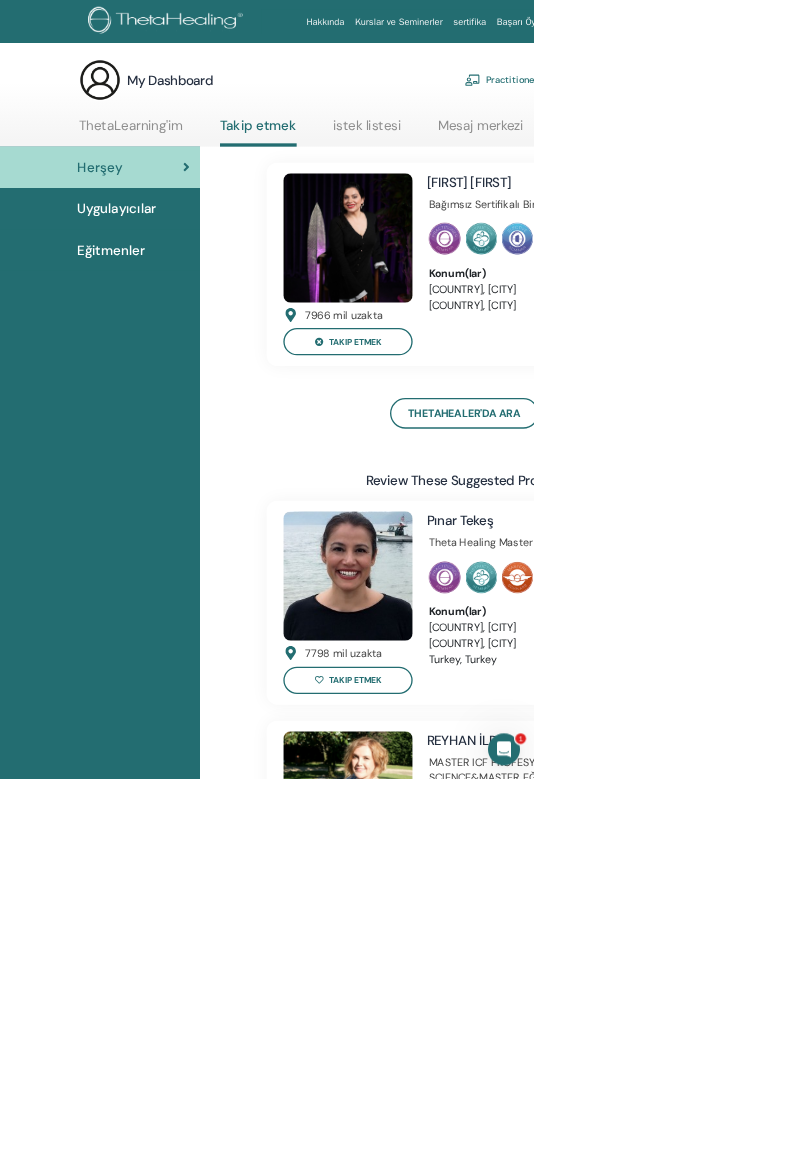 click on "Uygulayıcılar" at bounding box center [150, 313] 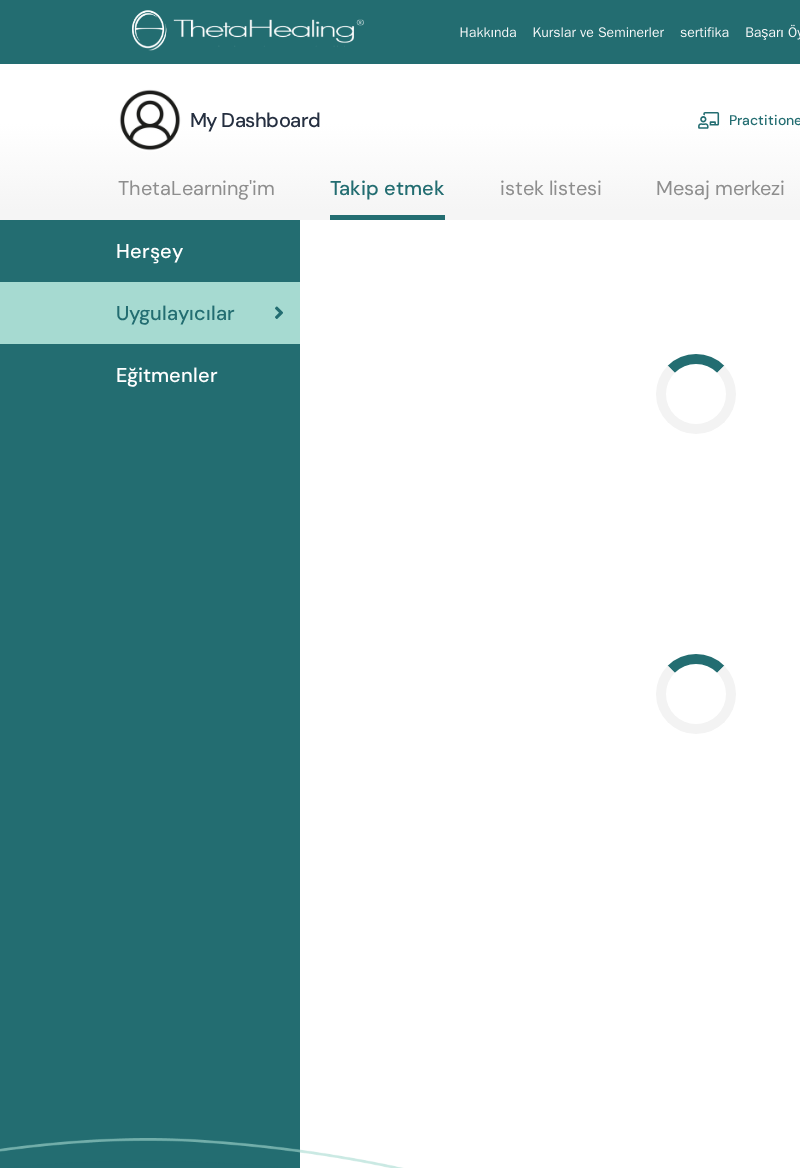 scroll, scrollTop: 0, scrollLeft: 0, axis: both 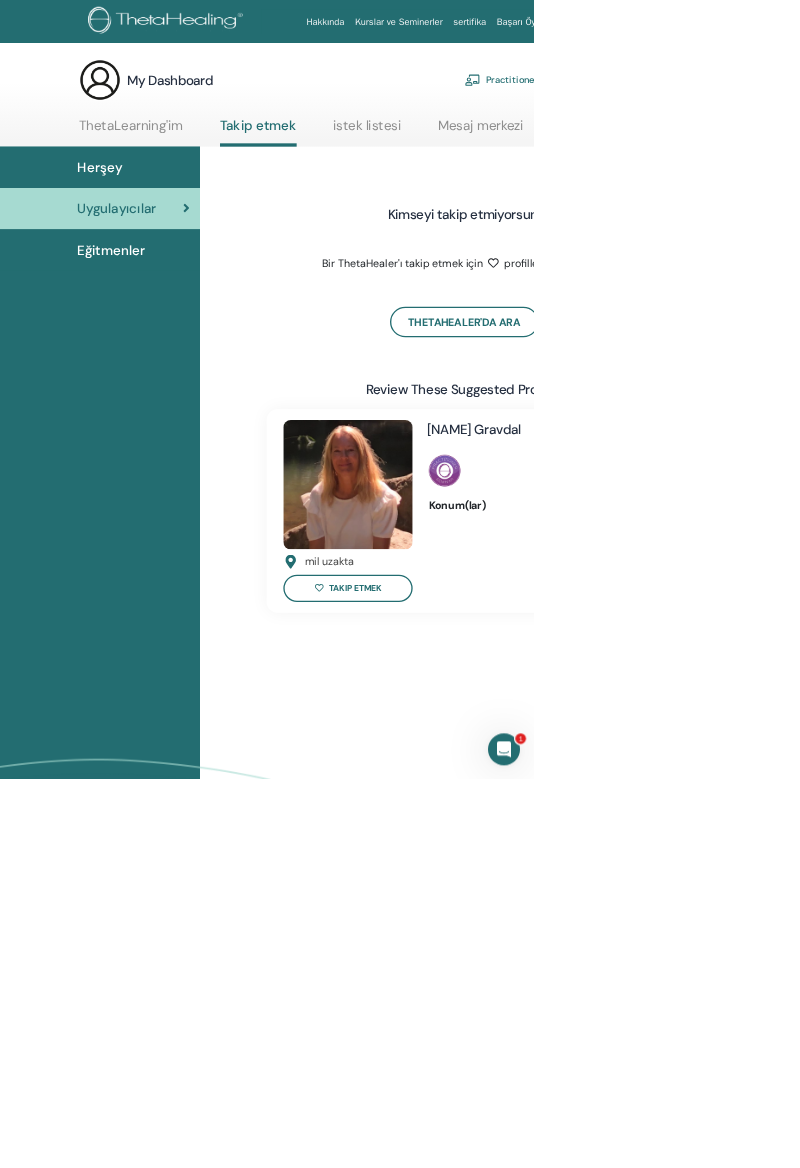 click on "My Dashboard
Practitioner Dashboard
Hesabım
ThetaLearning'im
Takip etmek" at bounding box center (600, 701) 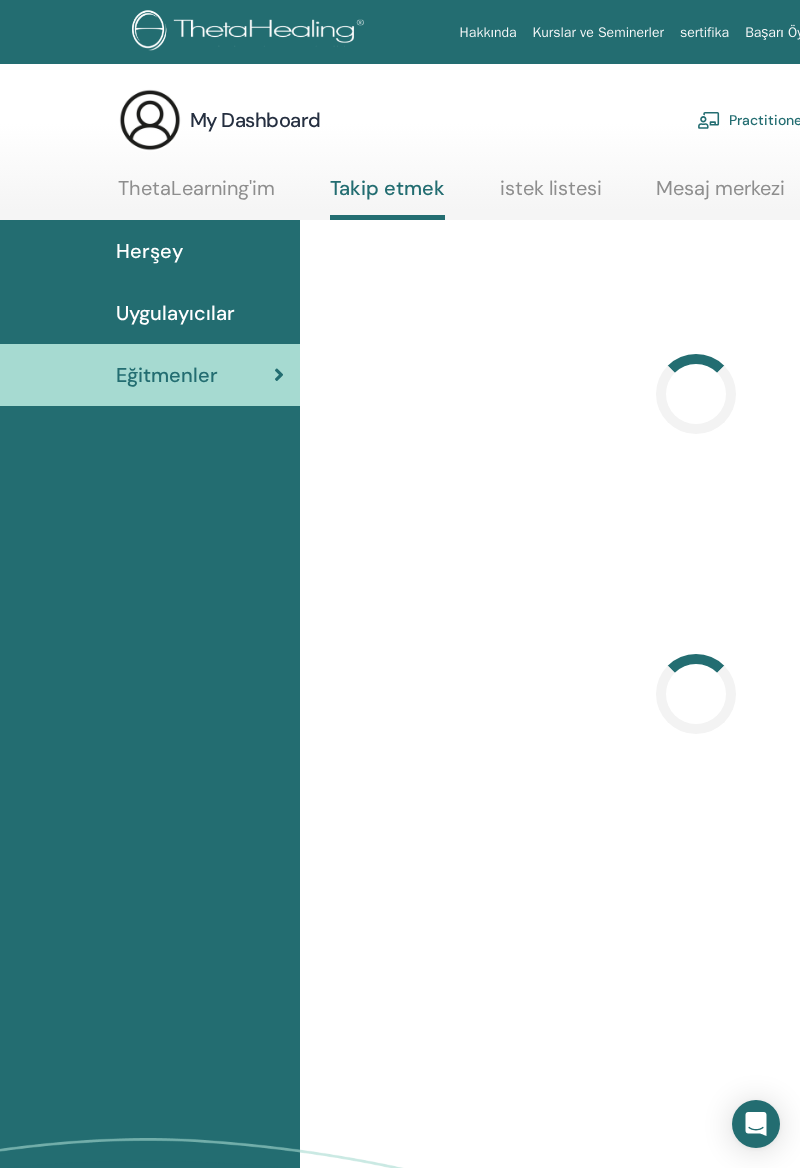 scroll, scrollTop: 0, scrollLeft: 0, axis: both 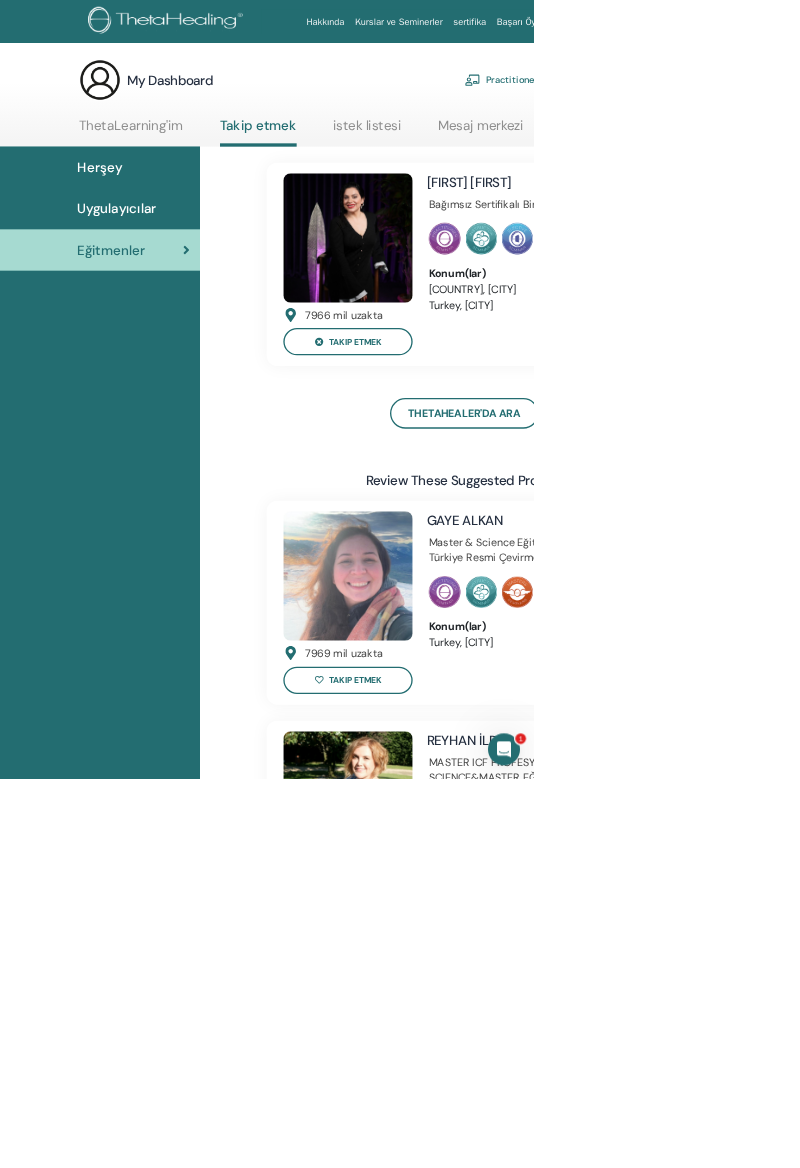click at bounding box center [251, 32] 